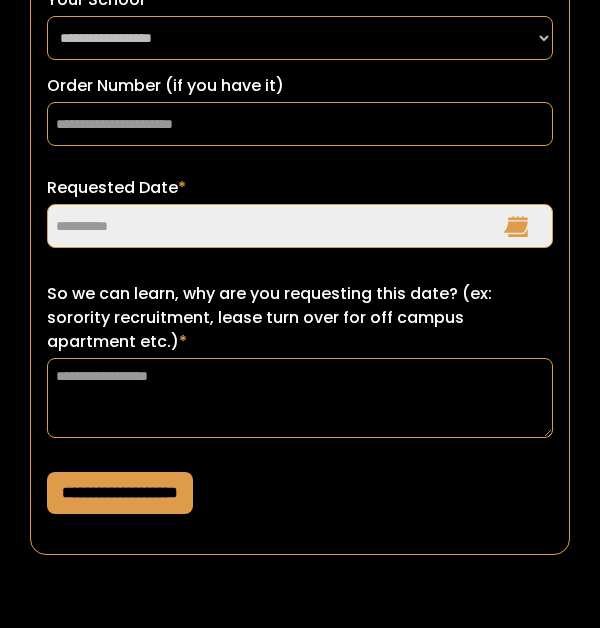 scroll, scrollTop: 552, scrollLeft: 0, axis: vertical 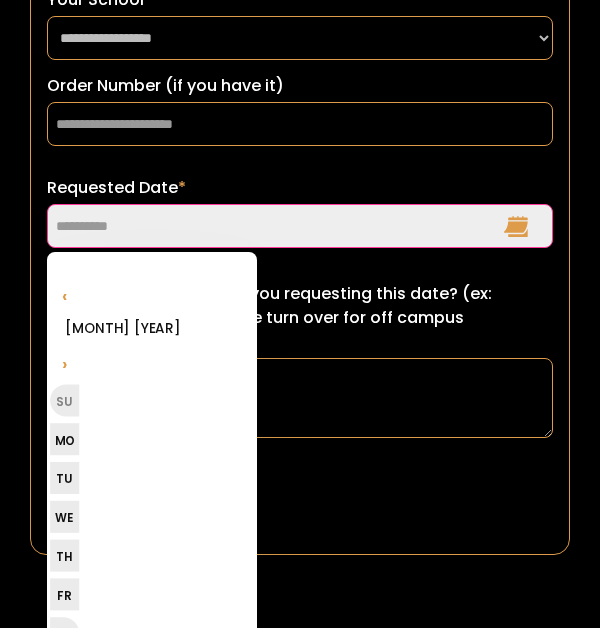 click on "Requested Date  *" at bounding box center (300, 226) 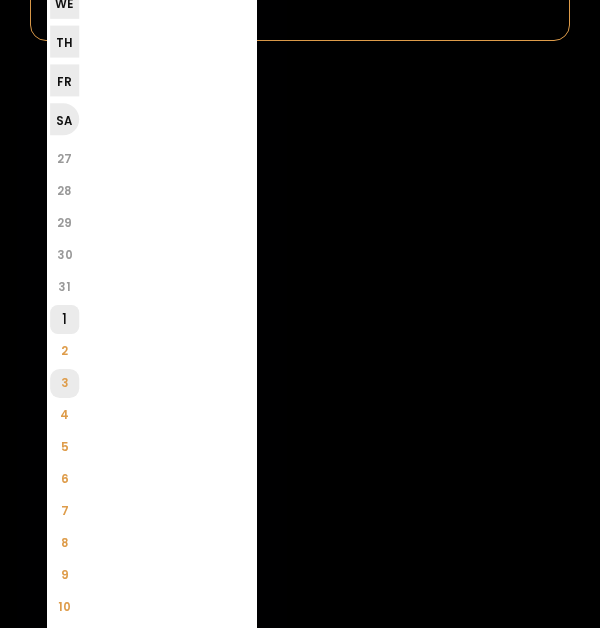 scroll, scrollTop: 1069, scrollLeft: 0, axis: vertical 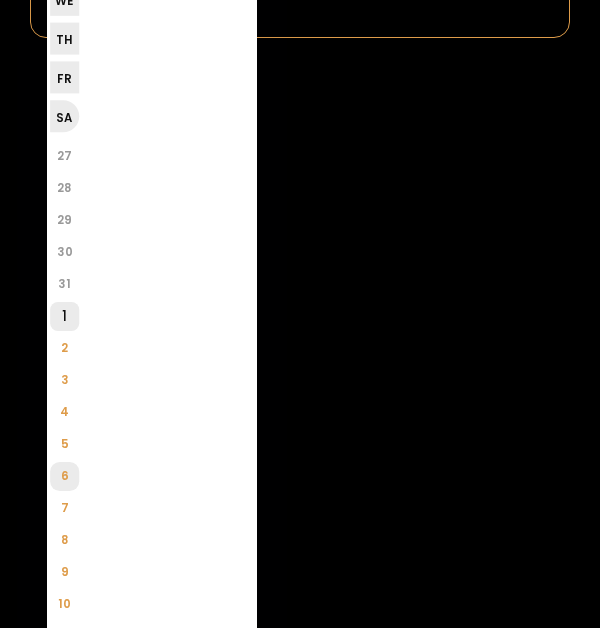 click on "6" at bounding box center [64, 476] 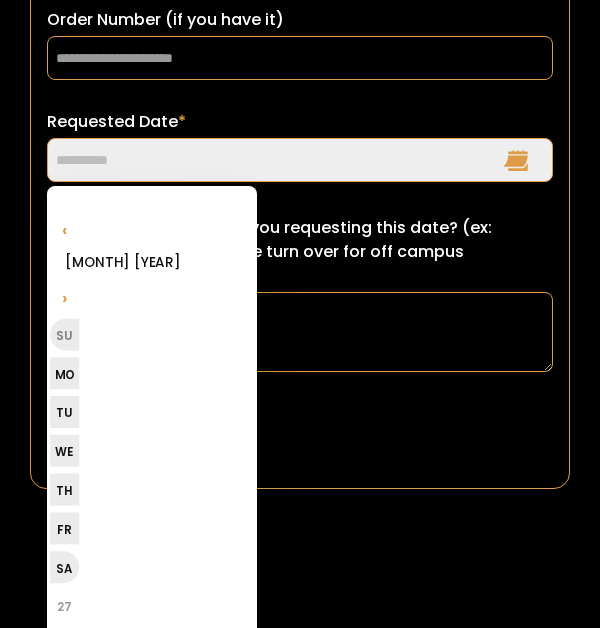 scroll, scrollTop: 629, scrollLeft: 0, axis: vertical 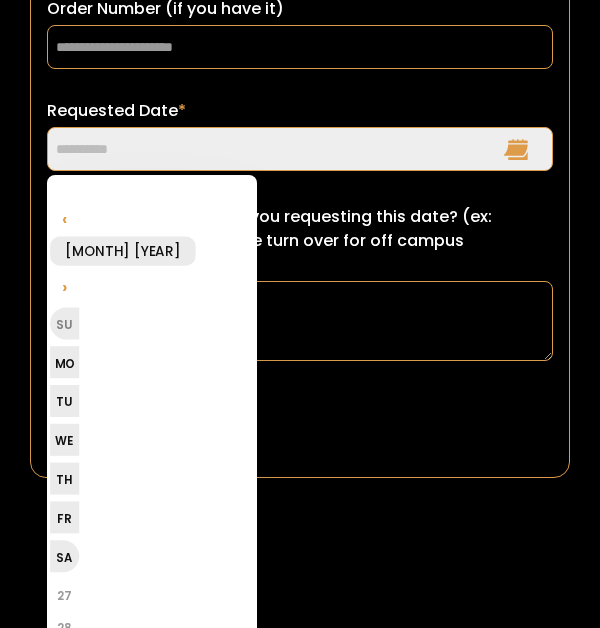 click on "[MONTH] [YEAR]" at bounding box center [123, 251] 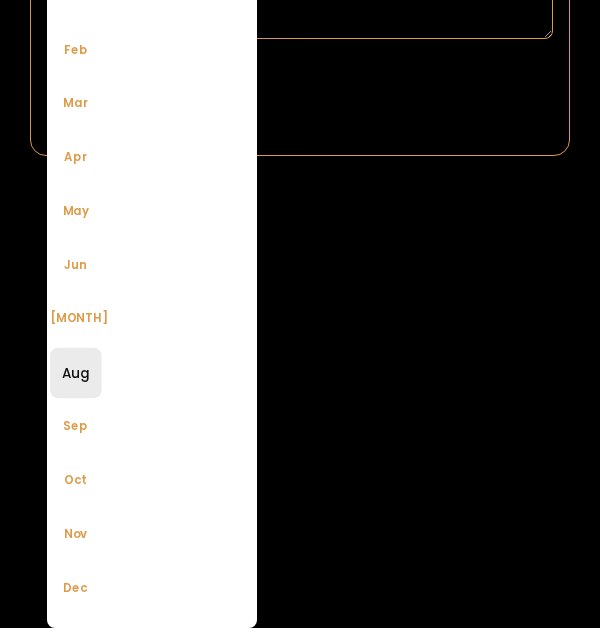 scroll, scrollTop: 951, scrollLeft: 0, axis: vertical 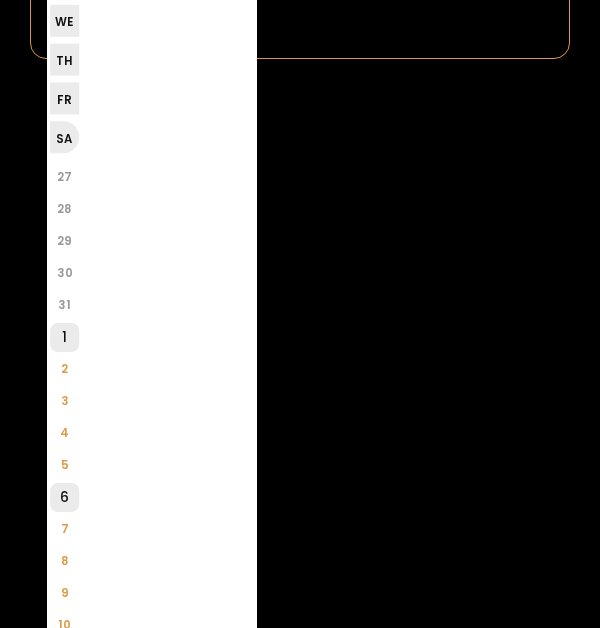 click on "6" at bounding box center (64, 497) 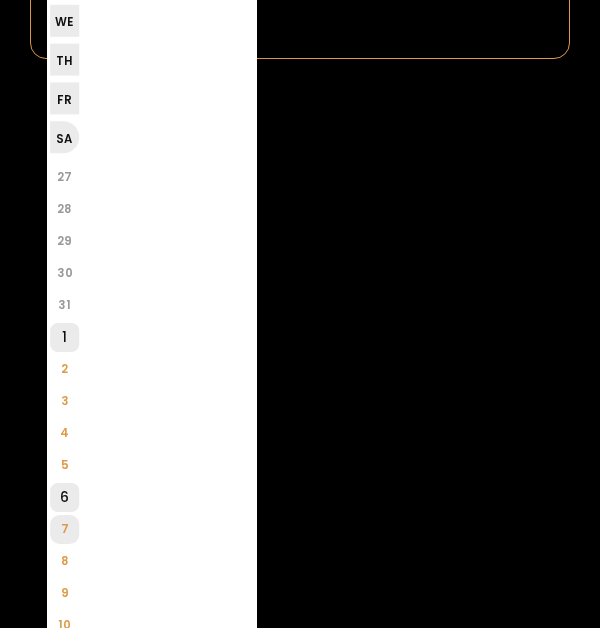 click on "7" at bounding box center (64, 529) 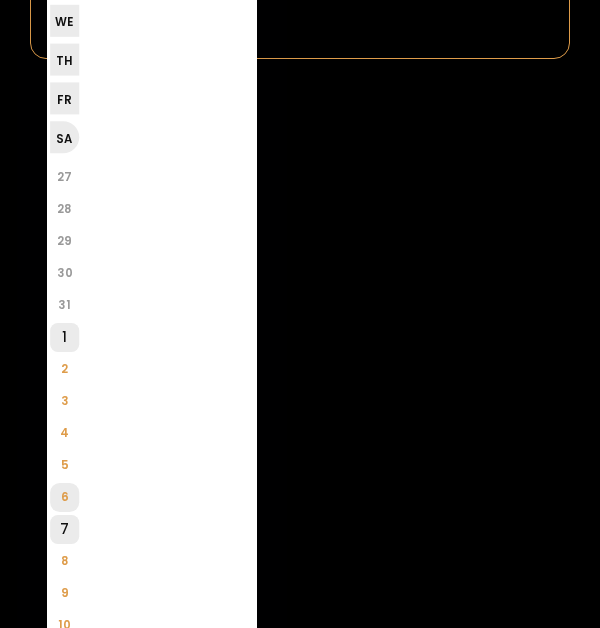 click on "6" at bounding box center [64, 497] 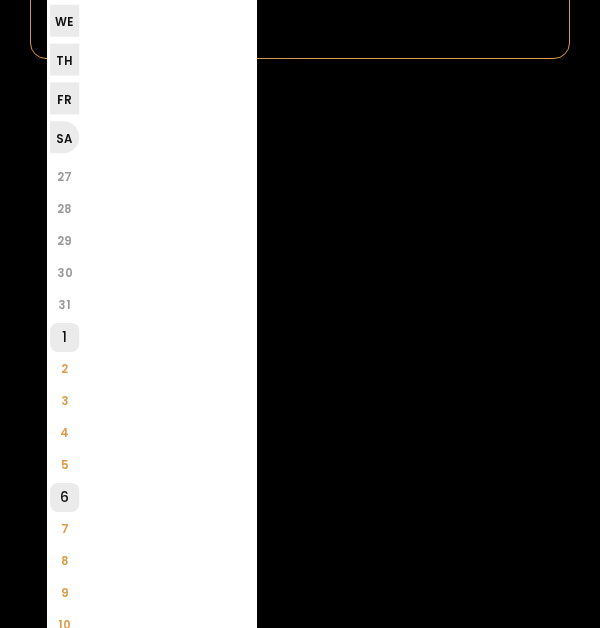 click on "6" at bounding box center (64, 497) 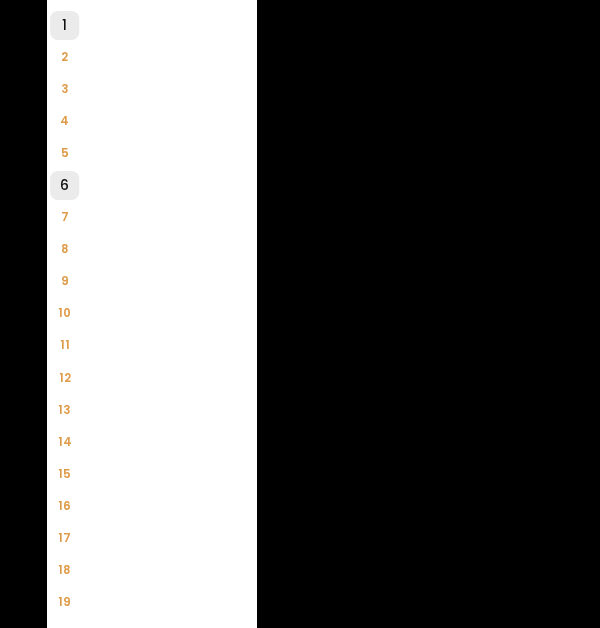 scroll, scrollTop: 1303, scrollLeft: 0, axis: vertical 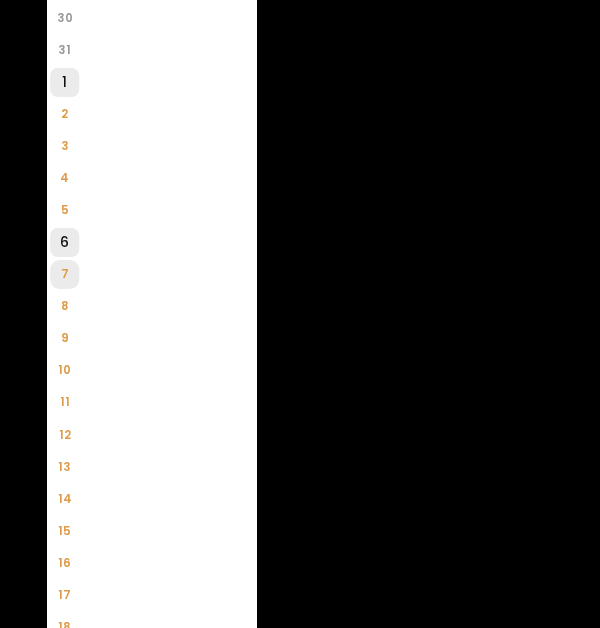 click on "7" at bounding box center [64, 274] 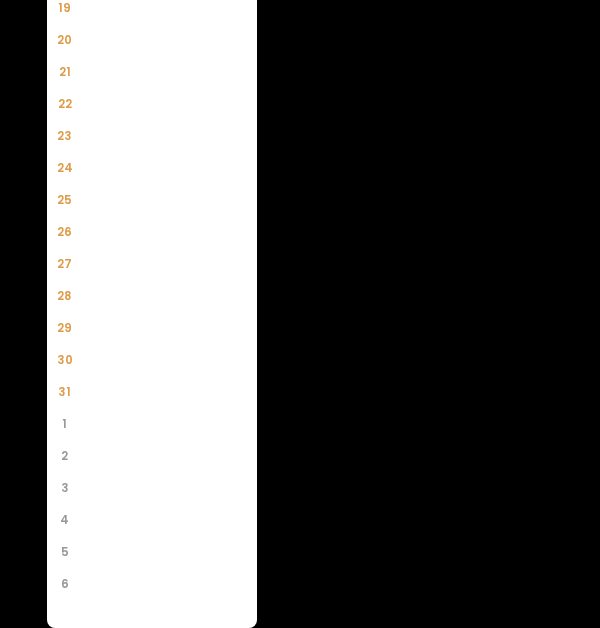 scroll, scrollTop: 1954, scrollLeft: 0, axis: vertical 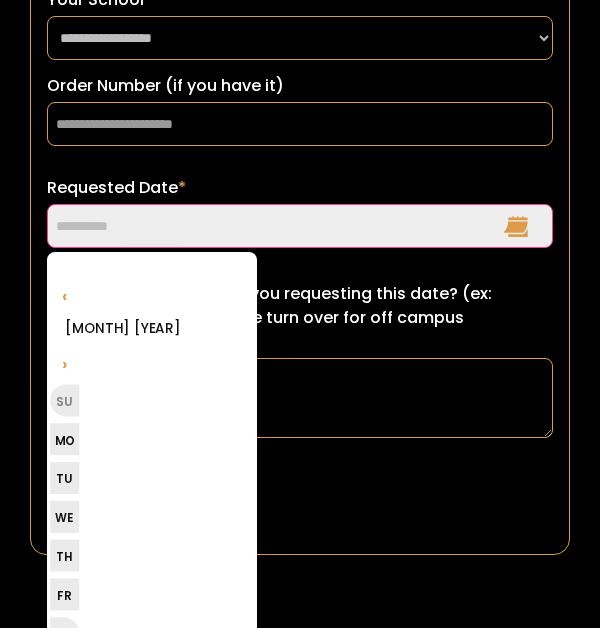 click on "**********" at bounding box center [300, 226] 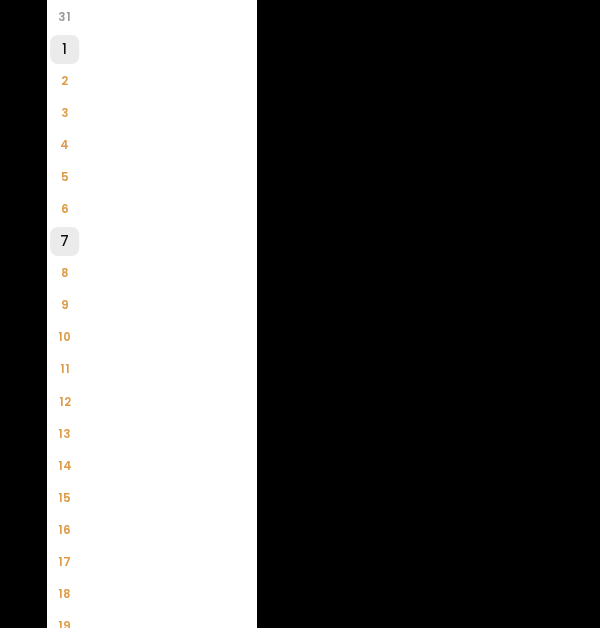 scroll, scrollTop: 1337, scrollLeft: 0, axis: vertical 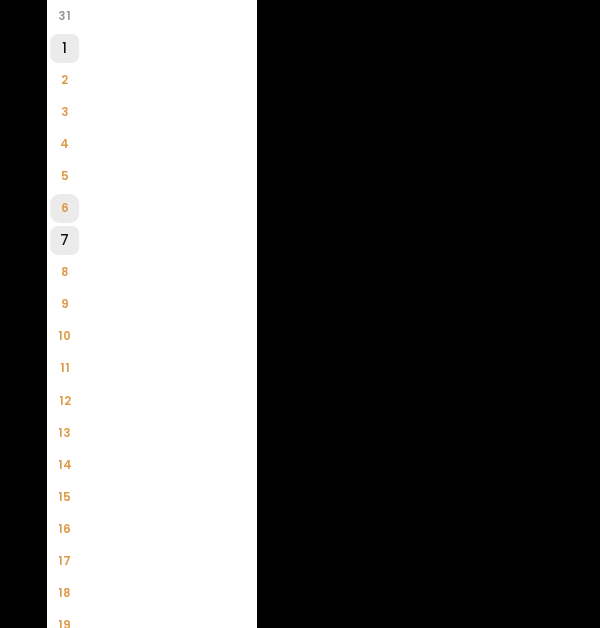 click on "6" at bounding box center [64, 208] 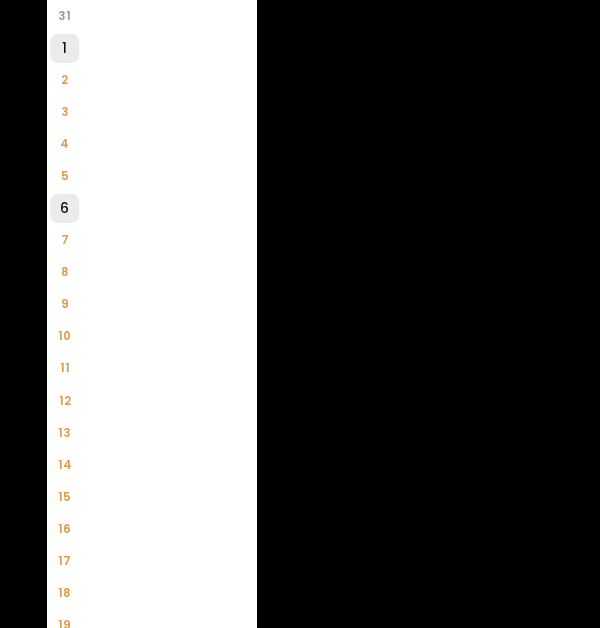 click on "**********" at bounding box center [300, -1023] 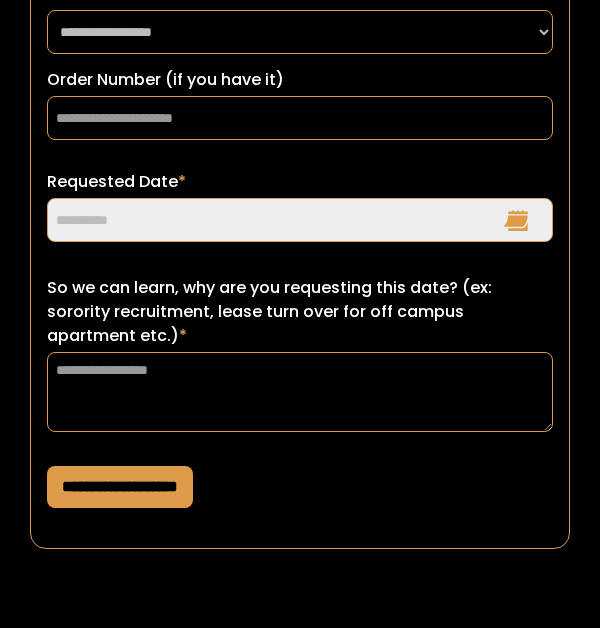 scroll, scrollTop: 552, scrollLeft: 0, axis: vertical 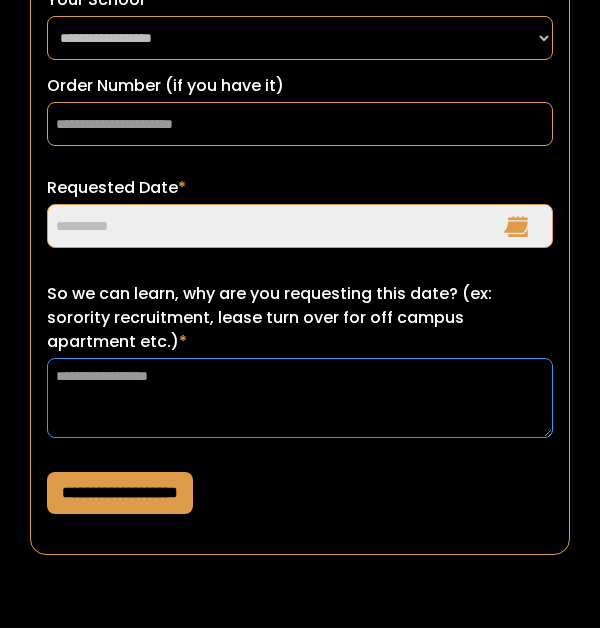 click on "So we can learn, why are you requesting this date? (ex: sorority recruitment, lease turn over for off campus apartment etc.)  *" at bounding box center (300, 398) 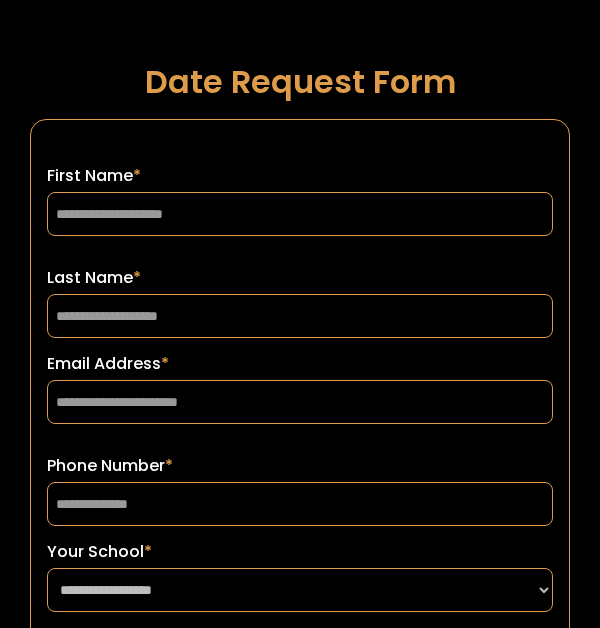 scroll, scrollTop: 0, scrollLeft: 0, axis: both 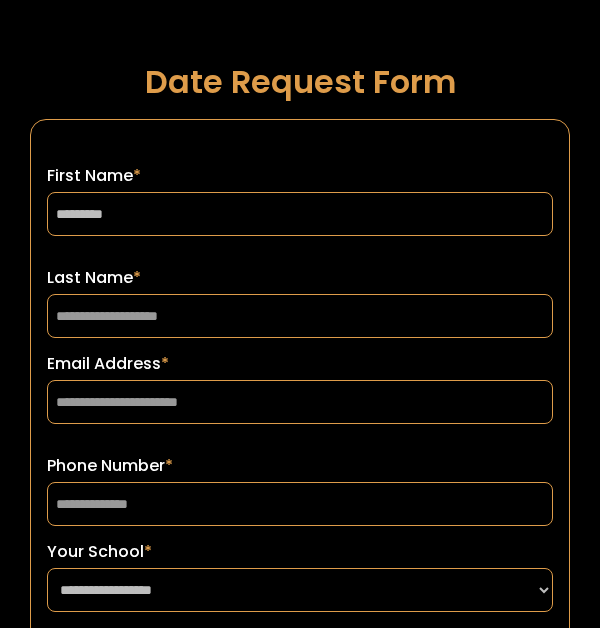 type on "*********" 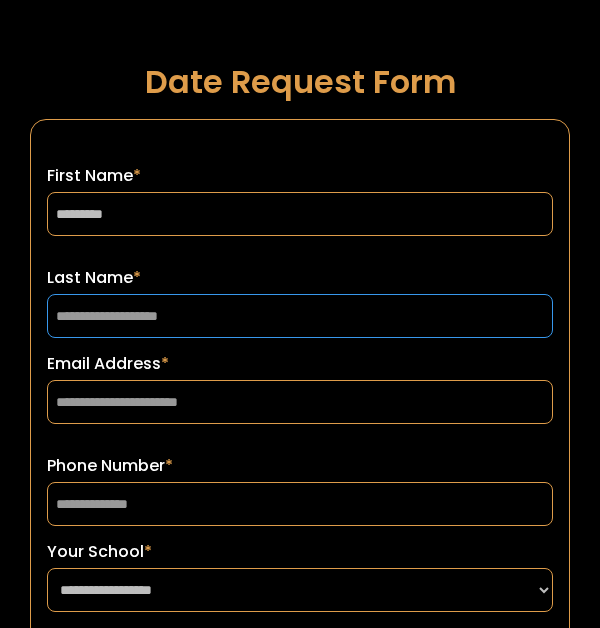 type on "*" 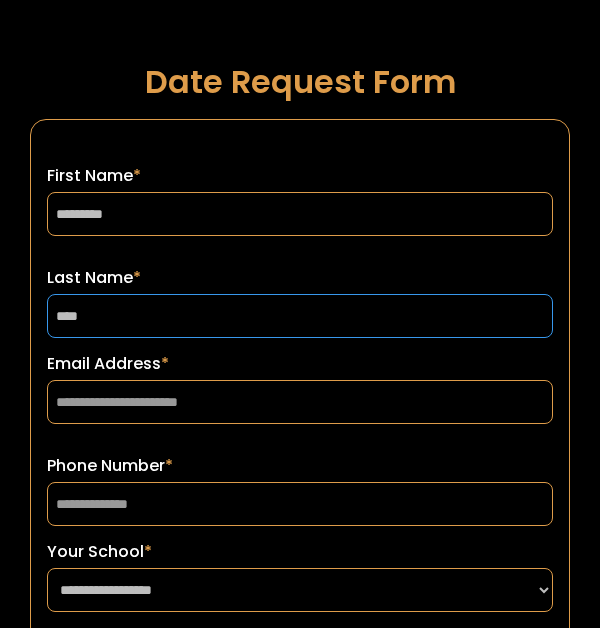 type on "****" 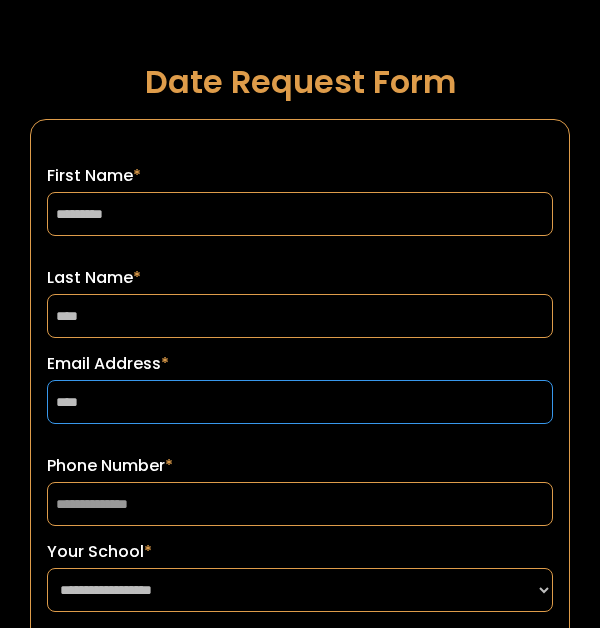 type on "*****" 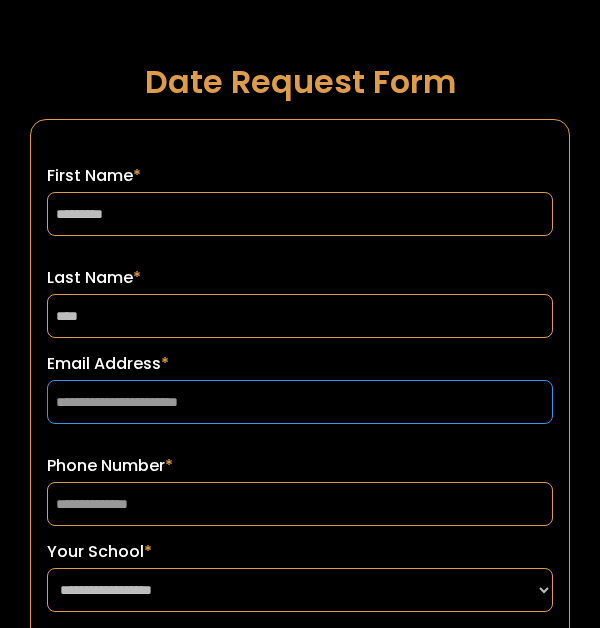 type on "**********" 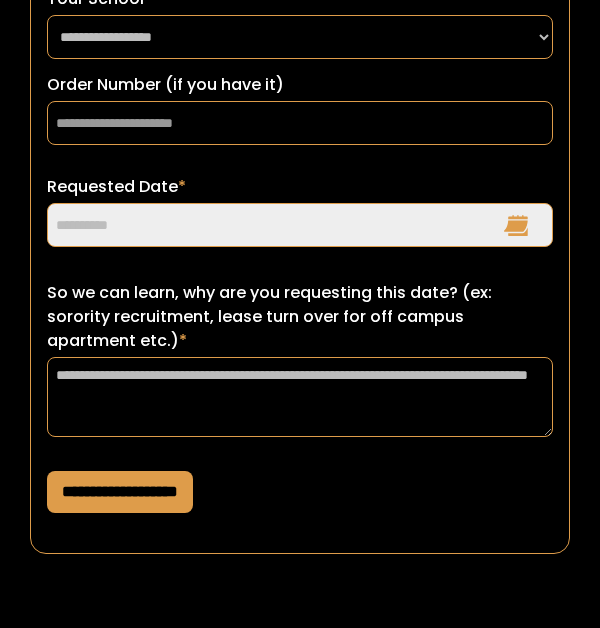 scroll, scrollTop: 552, scrollLeft: 0, axis: vertical 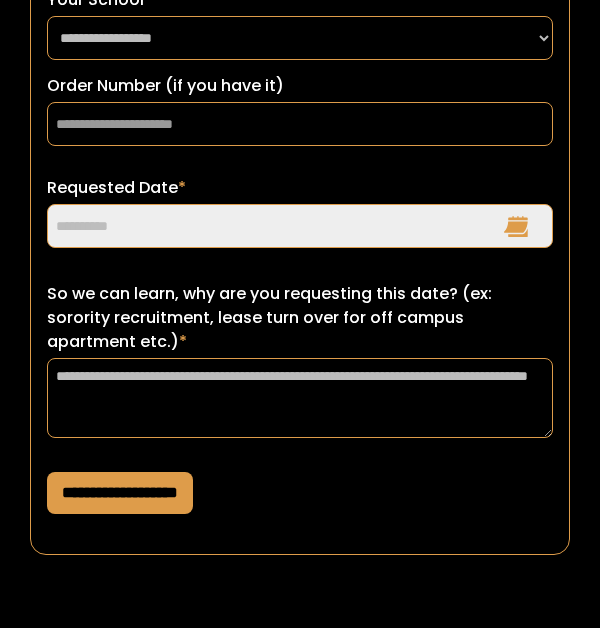 type on "**********" 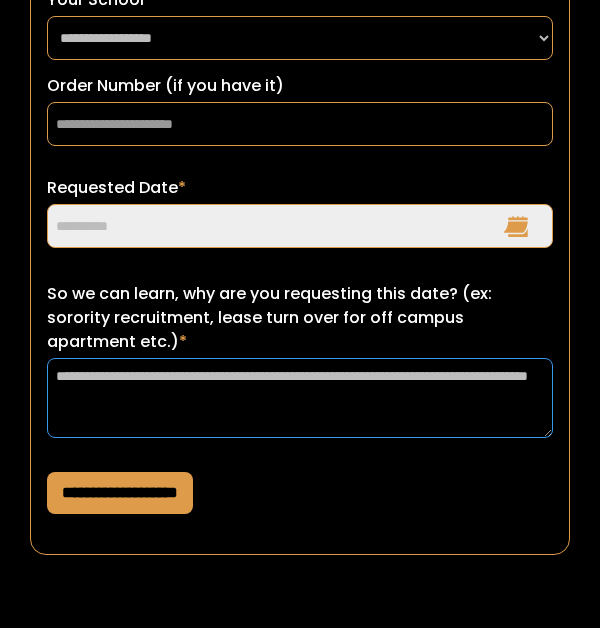 click on "**********" at bounding box center [300, 398] 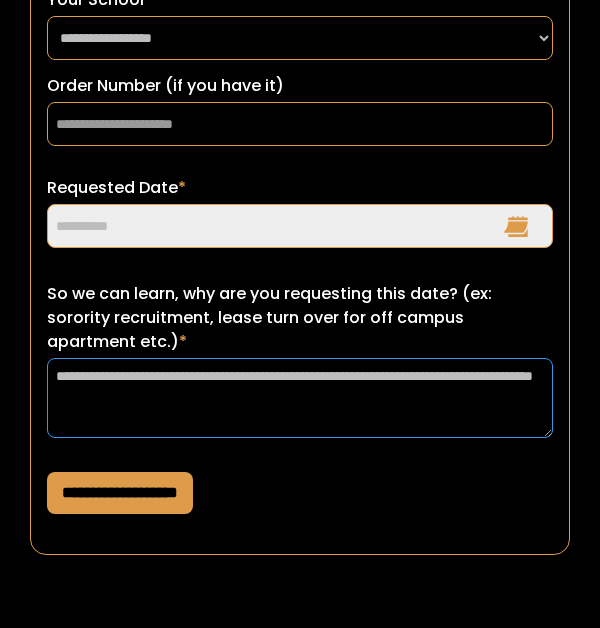 click on "**********" at bounding box center (300, 398) 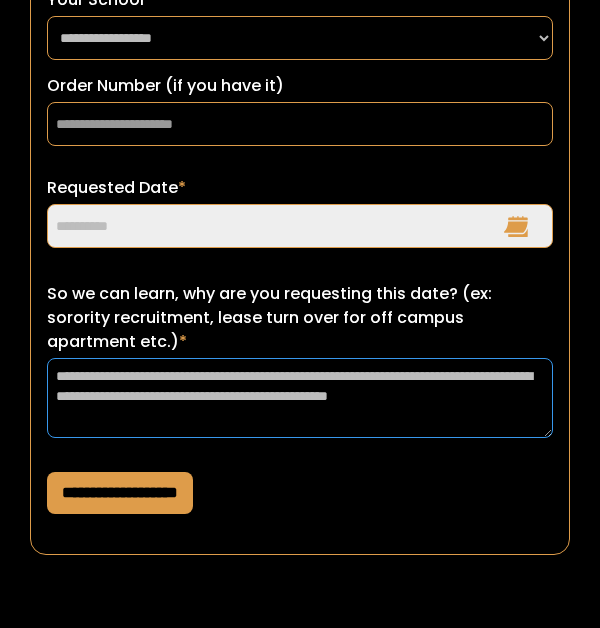 type on "**********" 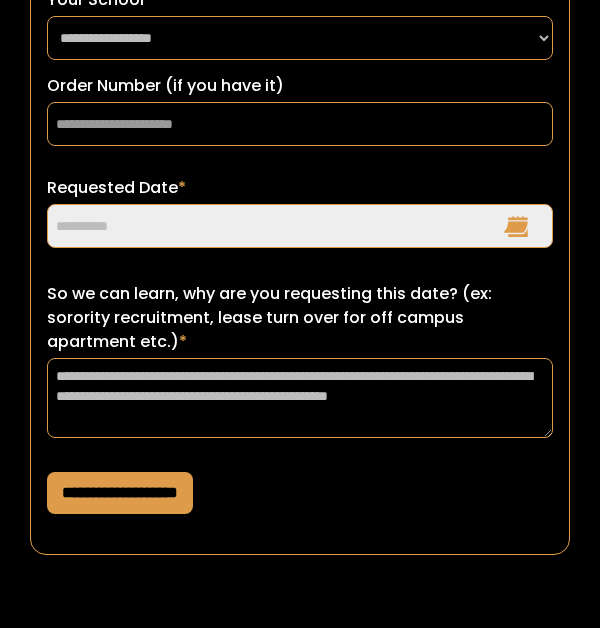 click on "**********" at bounding box center (120, 493) 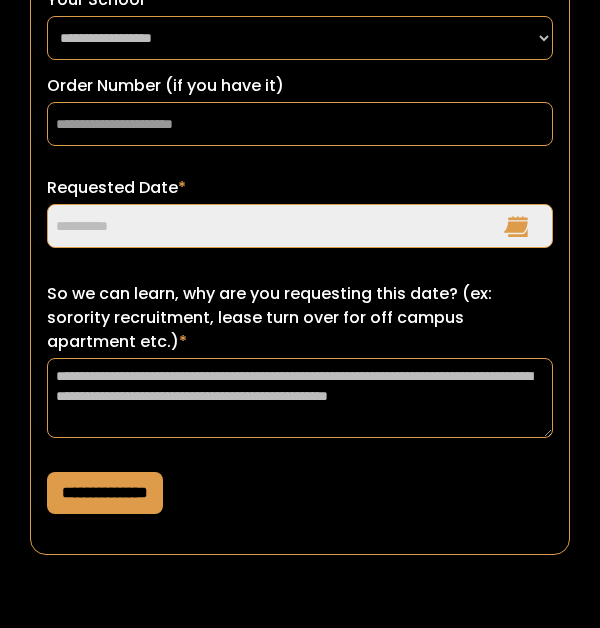 type on "**********" 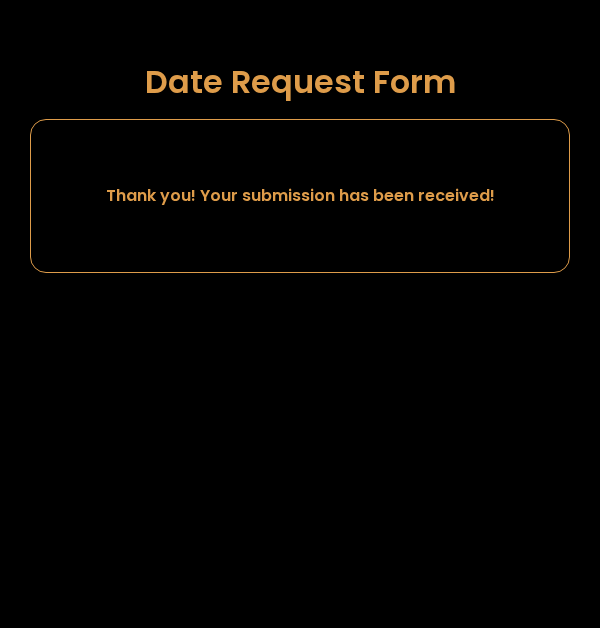 scroll, scrollTop: 0, scrollLeft: 0, axis: both 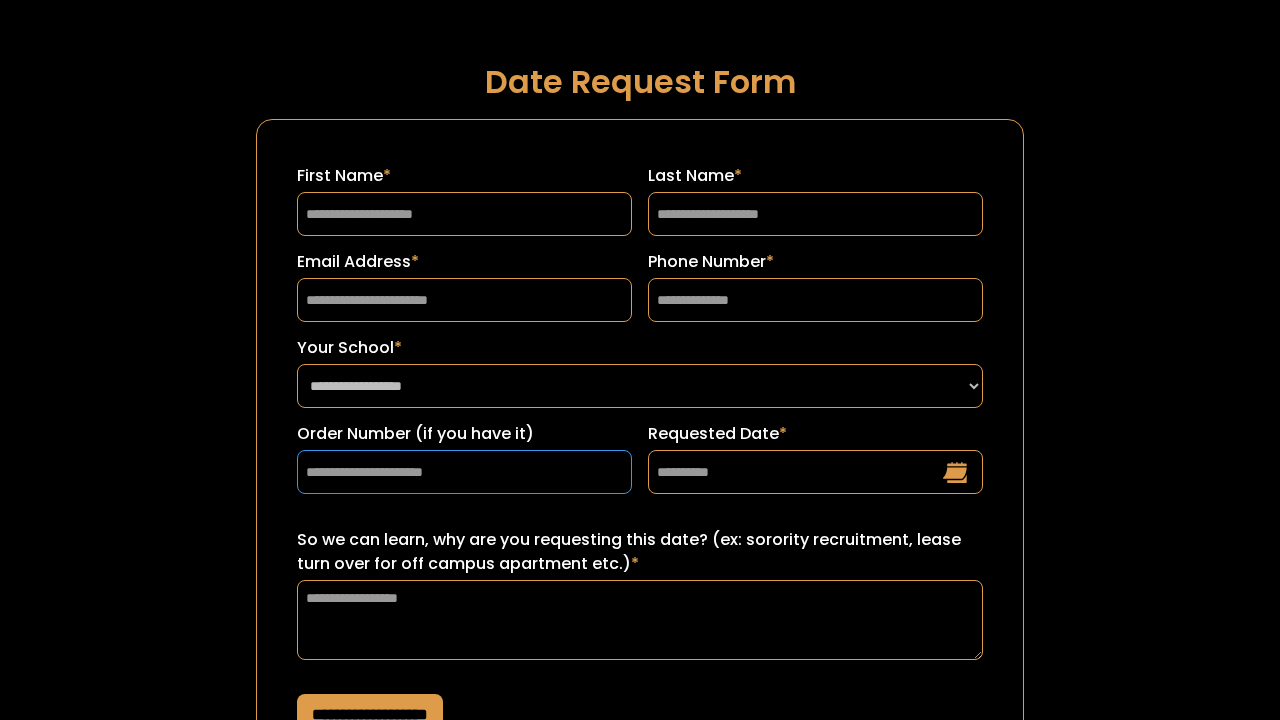 click on "Order Number (if you have it)" at bounding box center (464, 472) 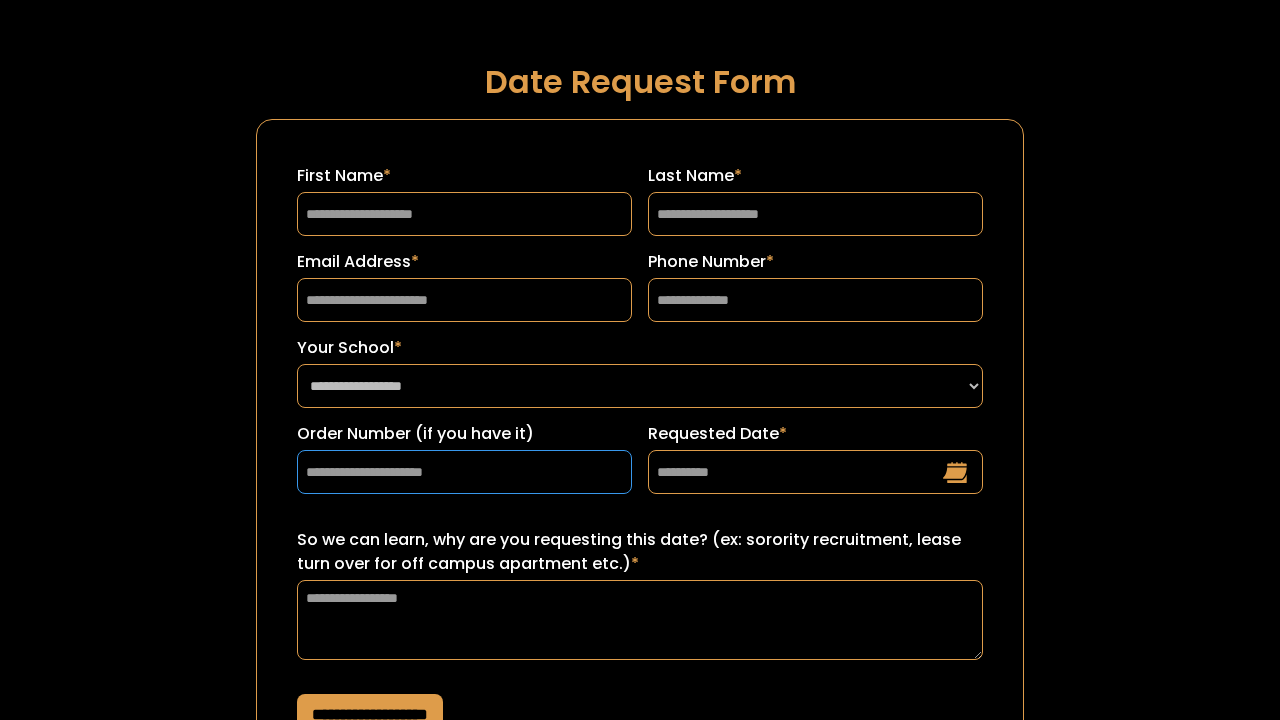 paste on "******" 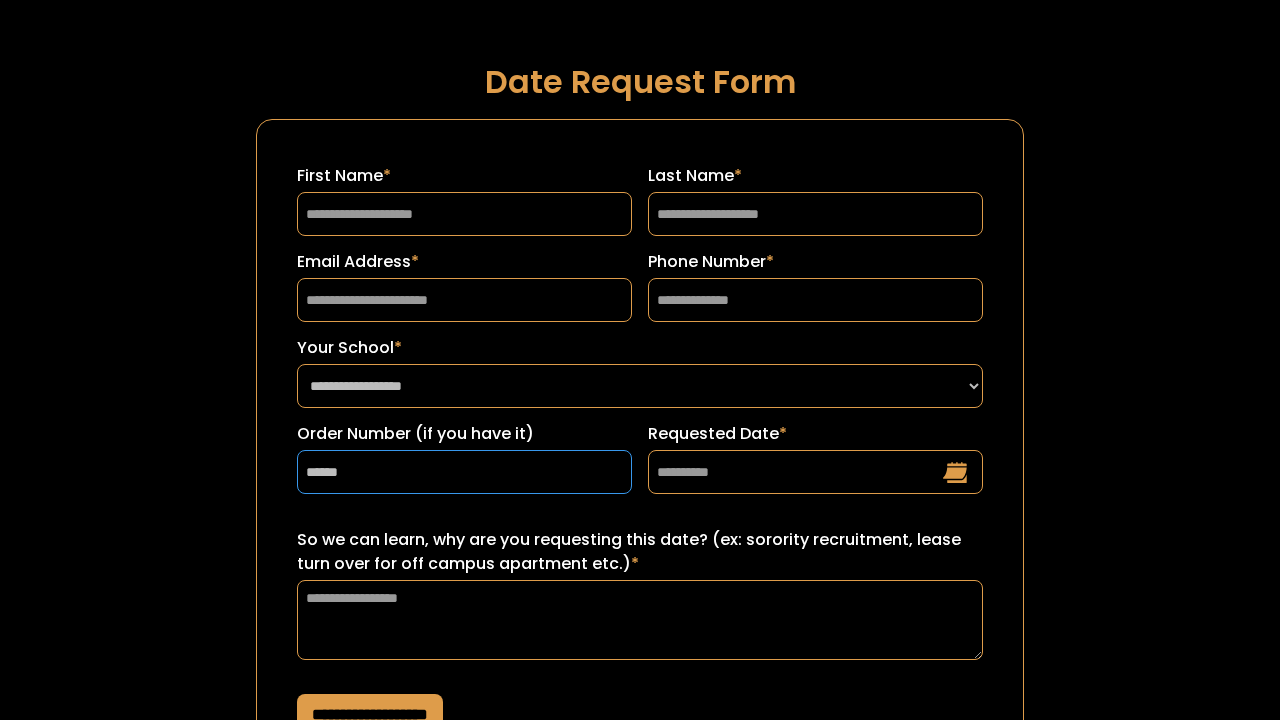 type on "******" 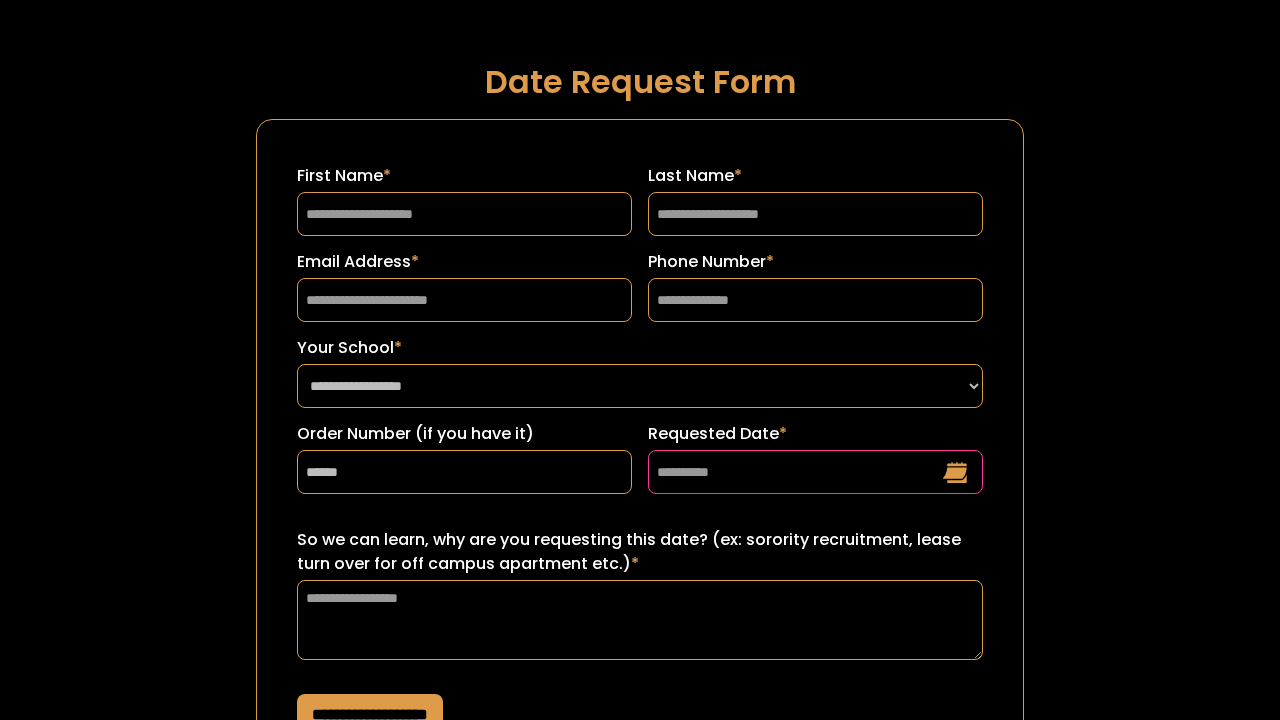 click on "Requested Date  *" at bounding box center (815, 472) 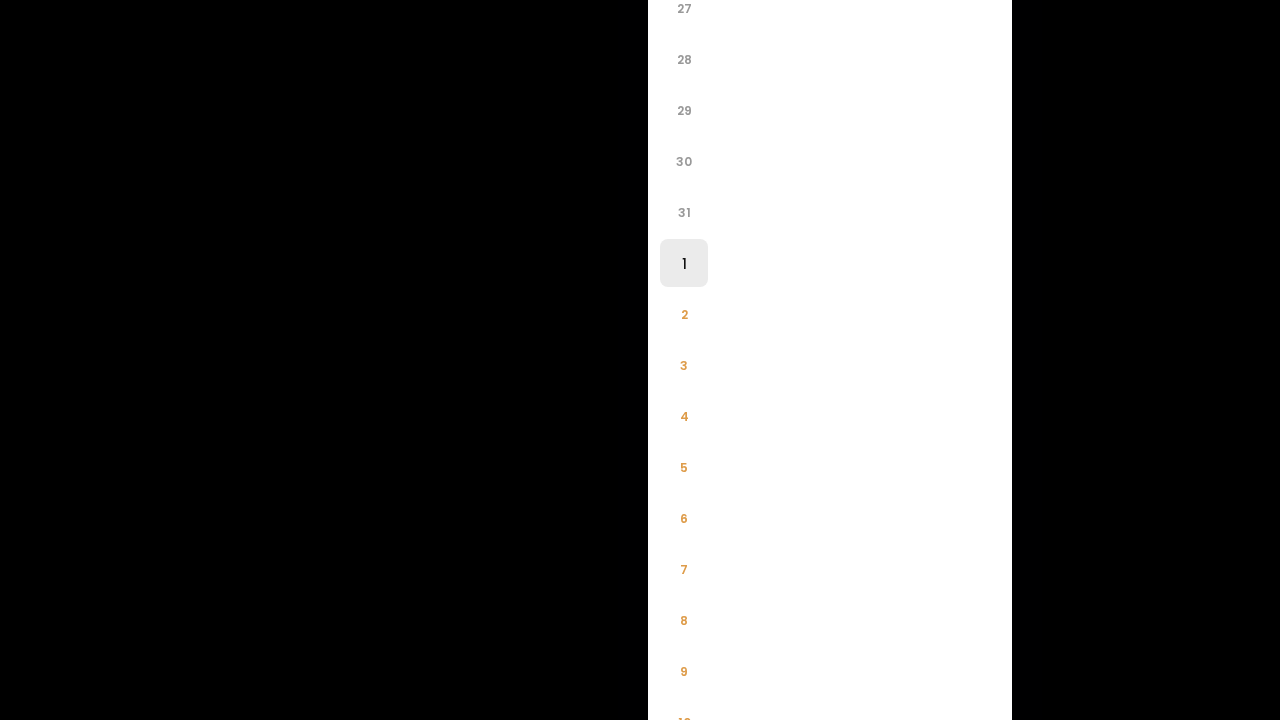 scroll, scrollTop: 874, scrollLeft: 0, axis: vertical 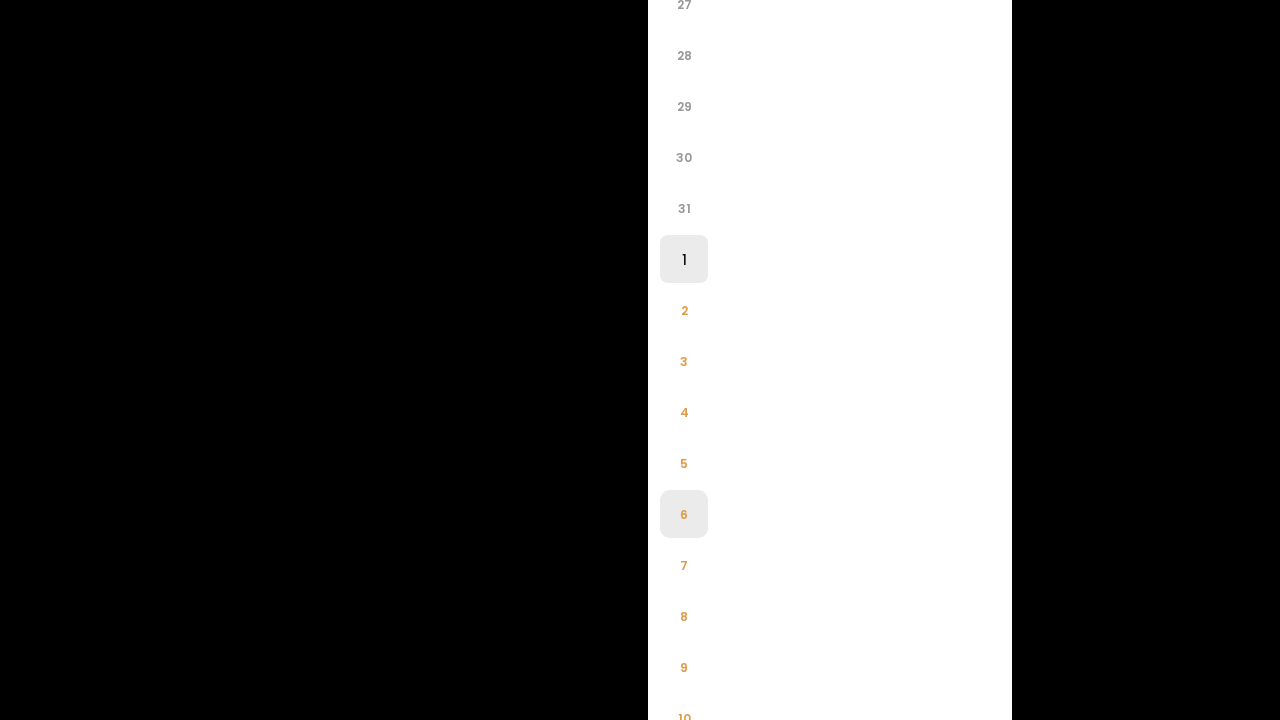click on "6" at bounding box center (684, 514) 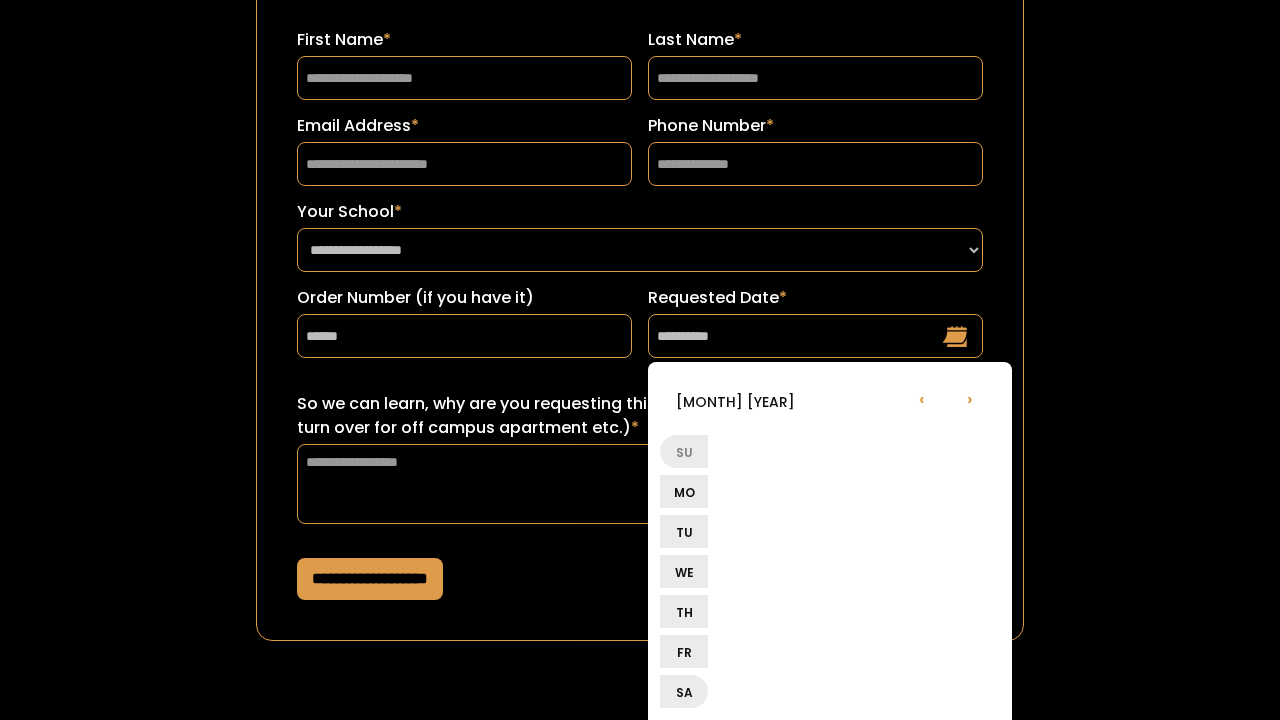 scroll, scrollTop: 129, scrollLeft: 0, axis: vertical 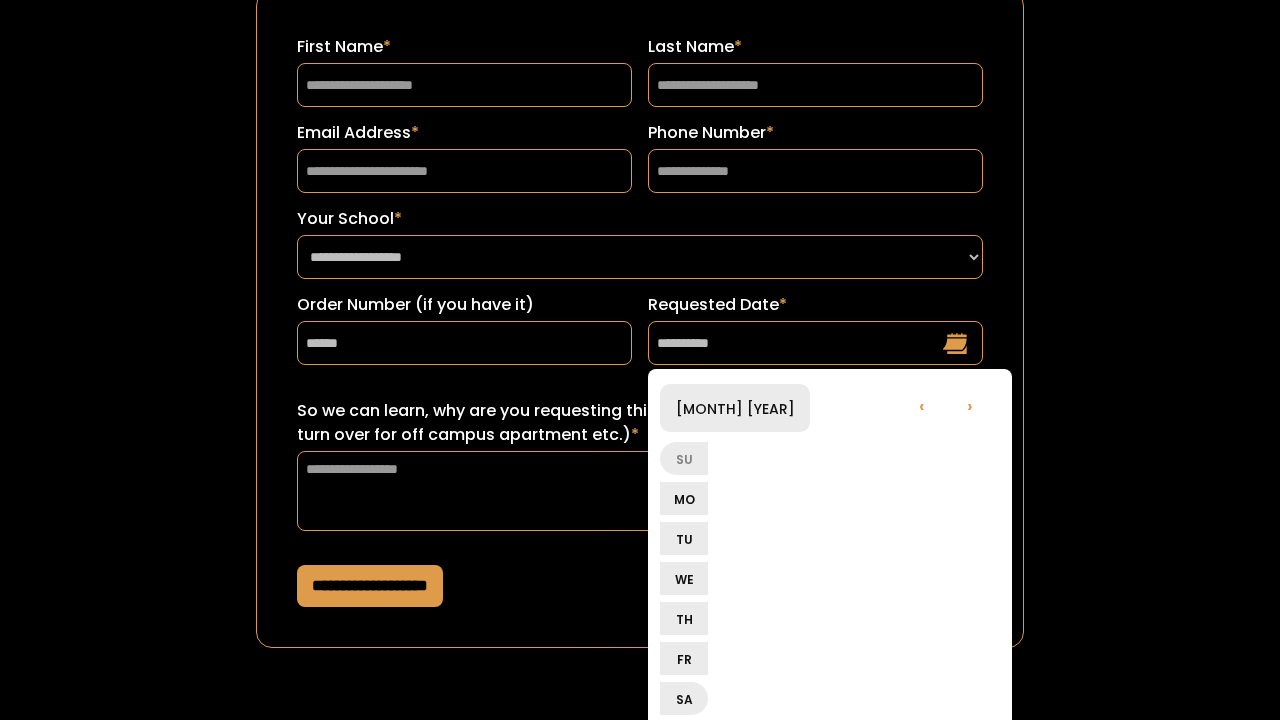 click on "[MONTH] [YEAR]" at bounding box center (735, 408) 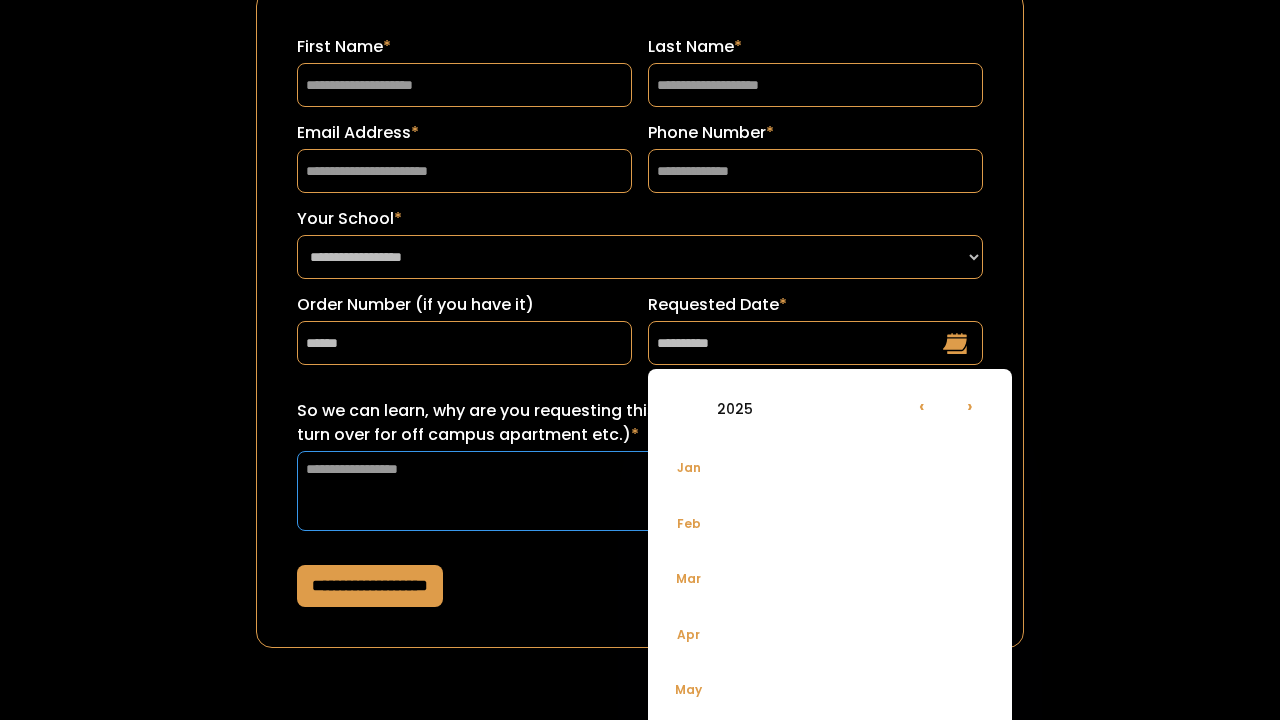 click on "So we can learn, why are you requesting this date? (ex: sorority recruitment, lease turn over for off campus apartment etc.)  *" at bounding box center [640, 491] 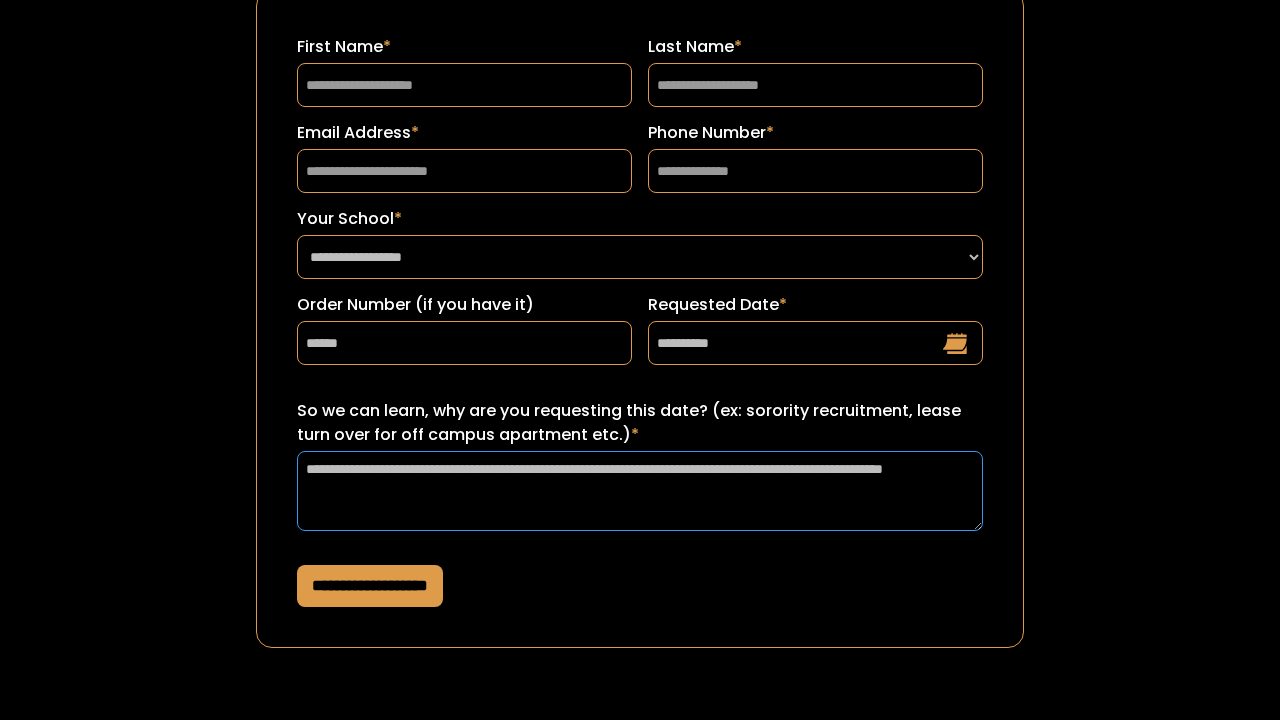 type on "**********" 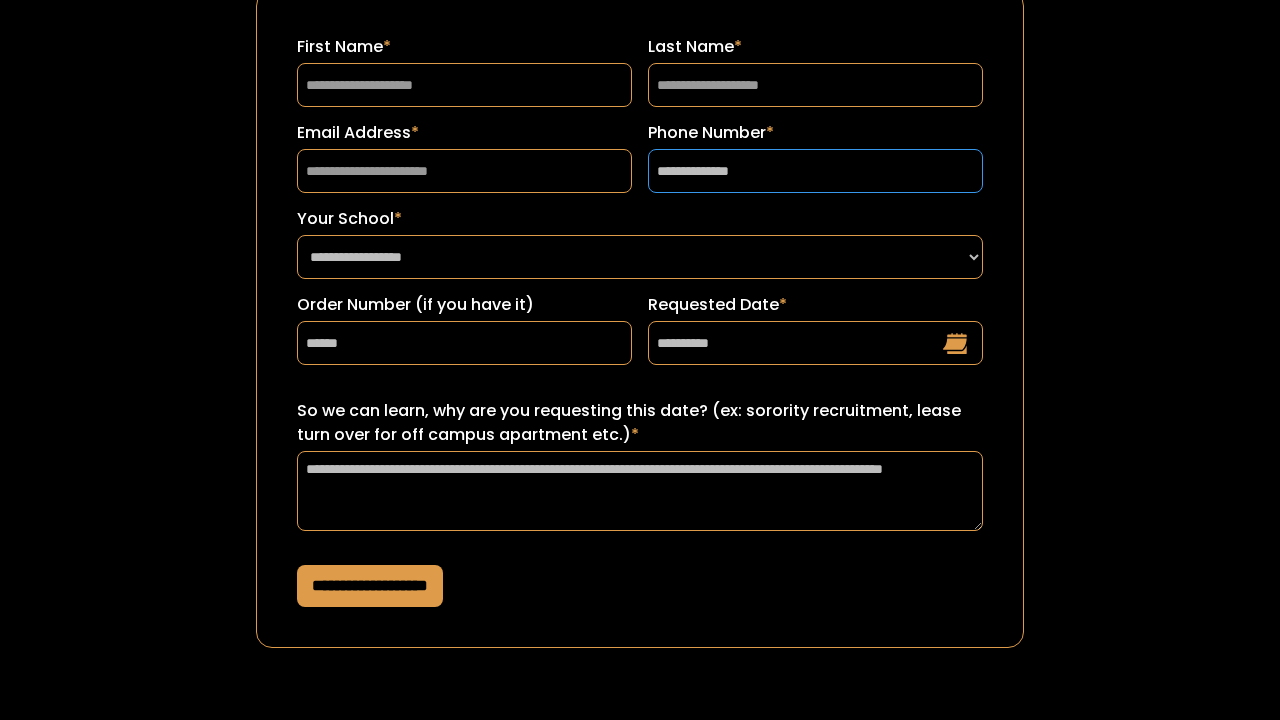 type on "**********" 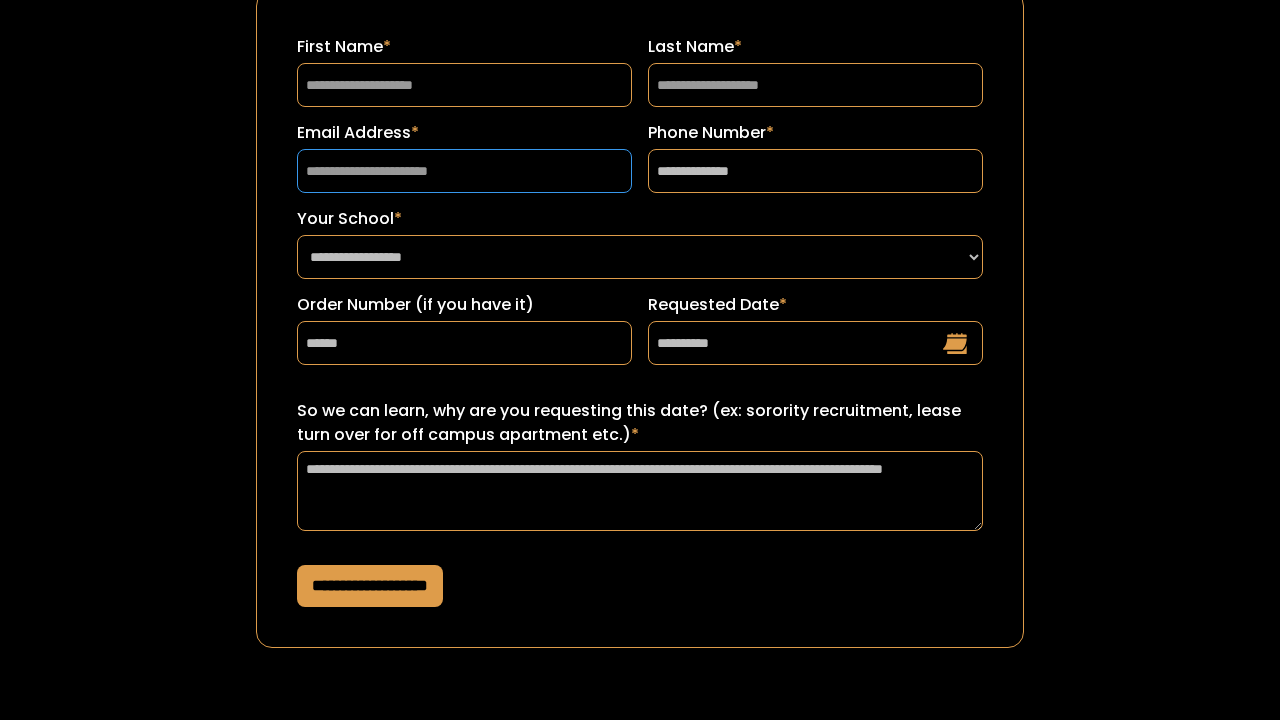 type on "**********" 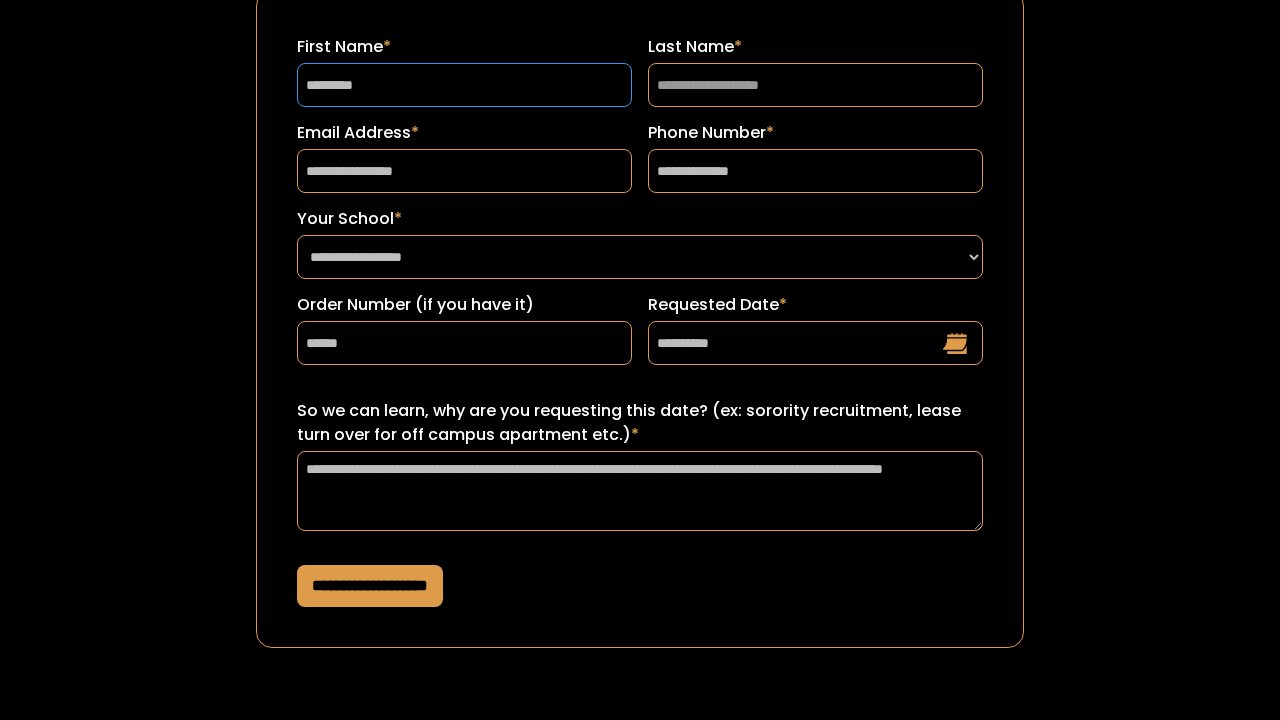 type on "*********" 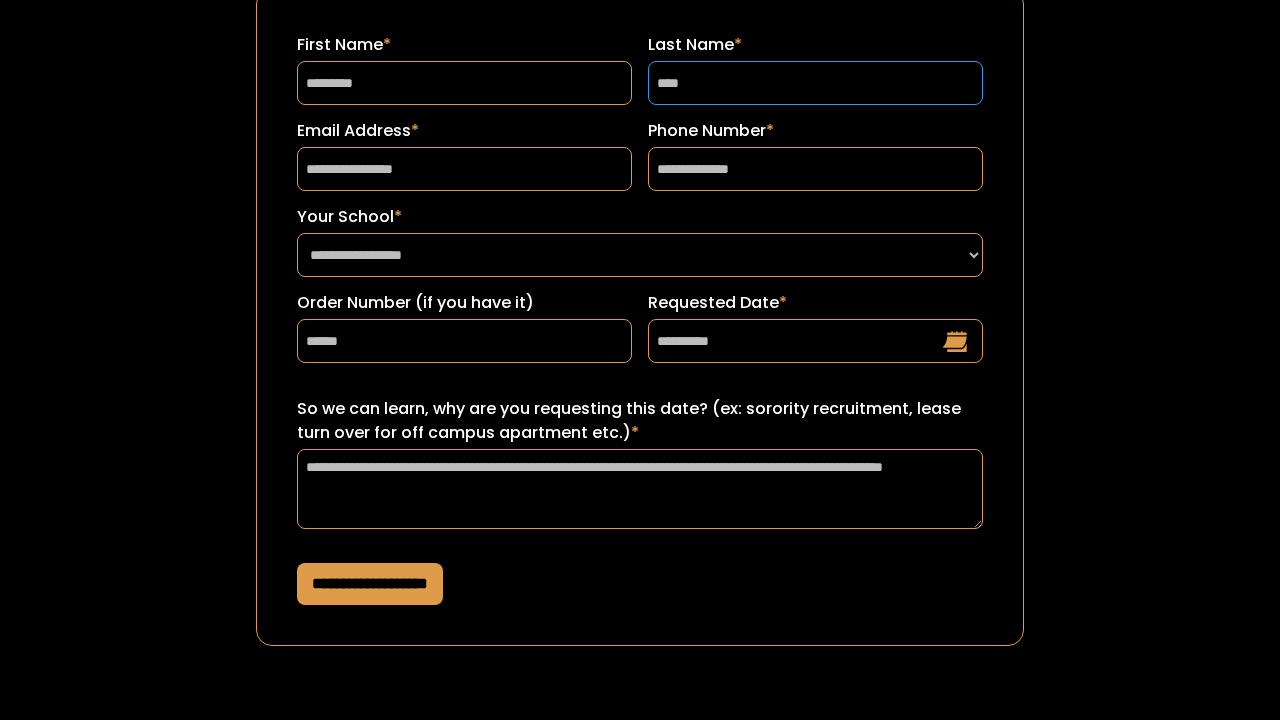 scroll, scrollTop: 130, scrollLeft: 0, axis: vertical 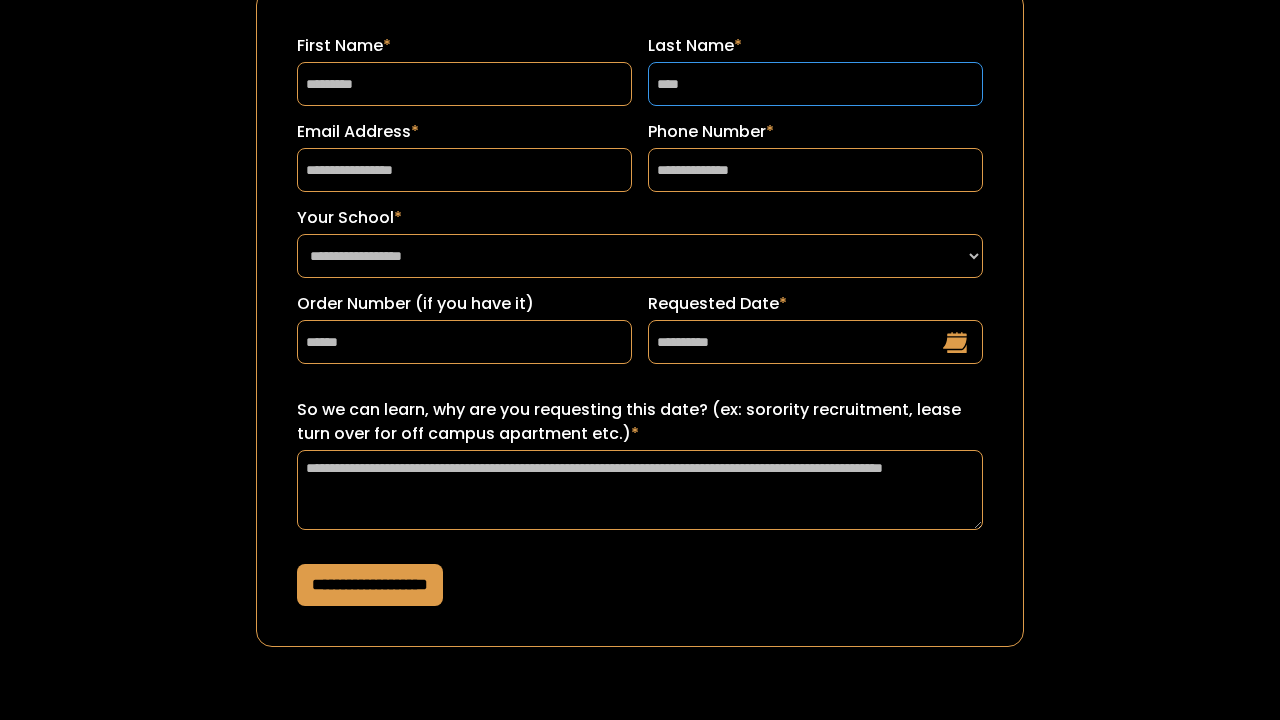 type on "****" 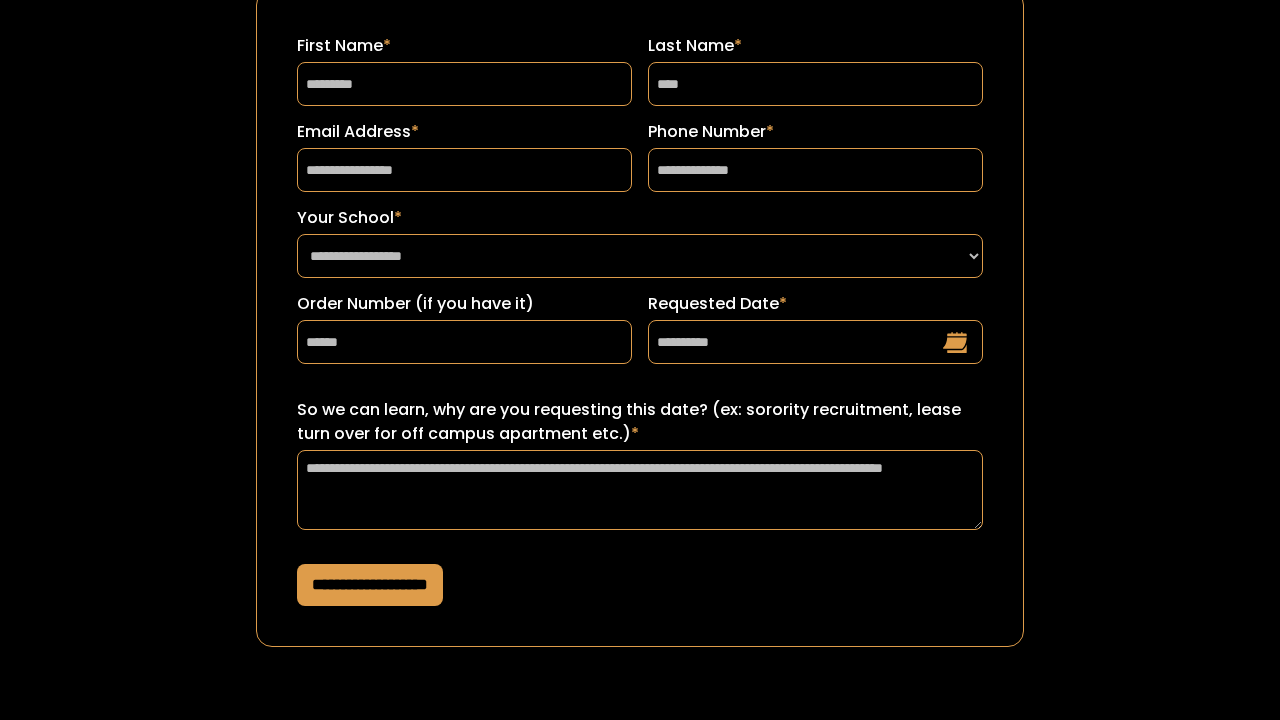 click on "**********" at bounding box center (370, 585) 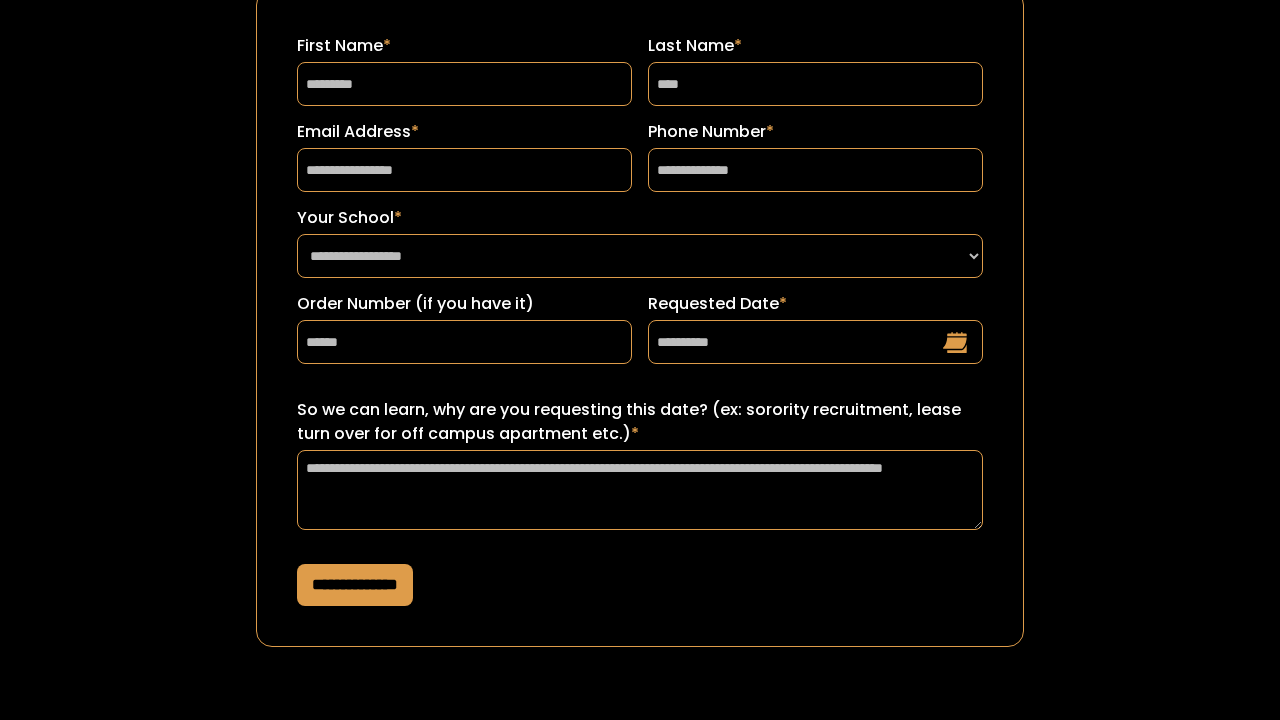 type on "**********" 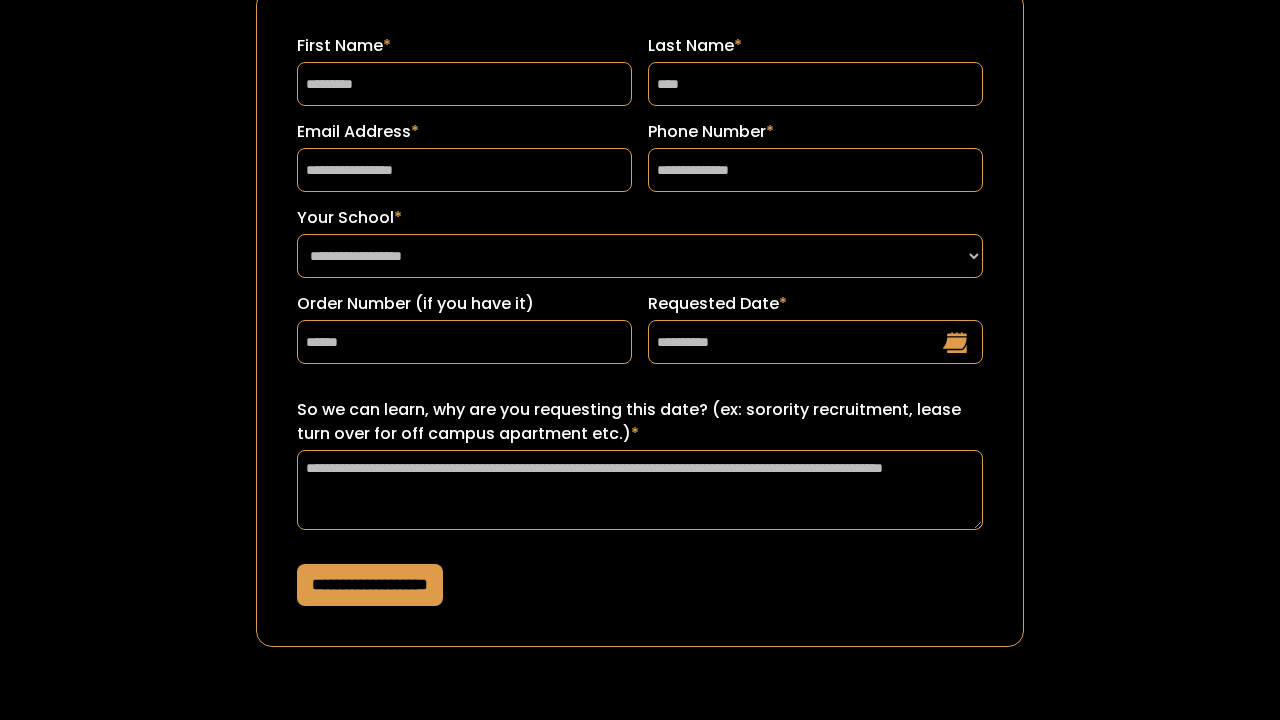 scroll, scrollTop: 0, scrollLeft: 0, axis: both 